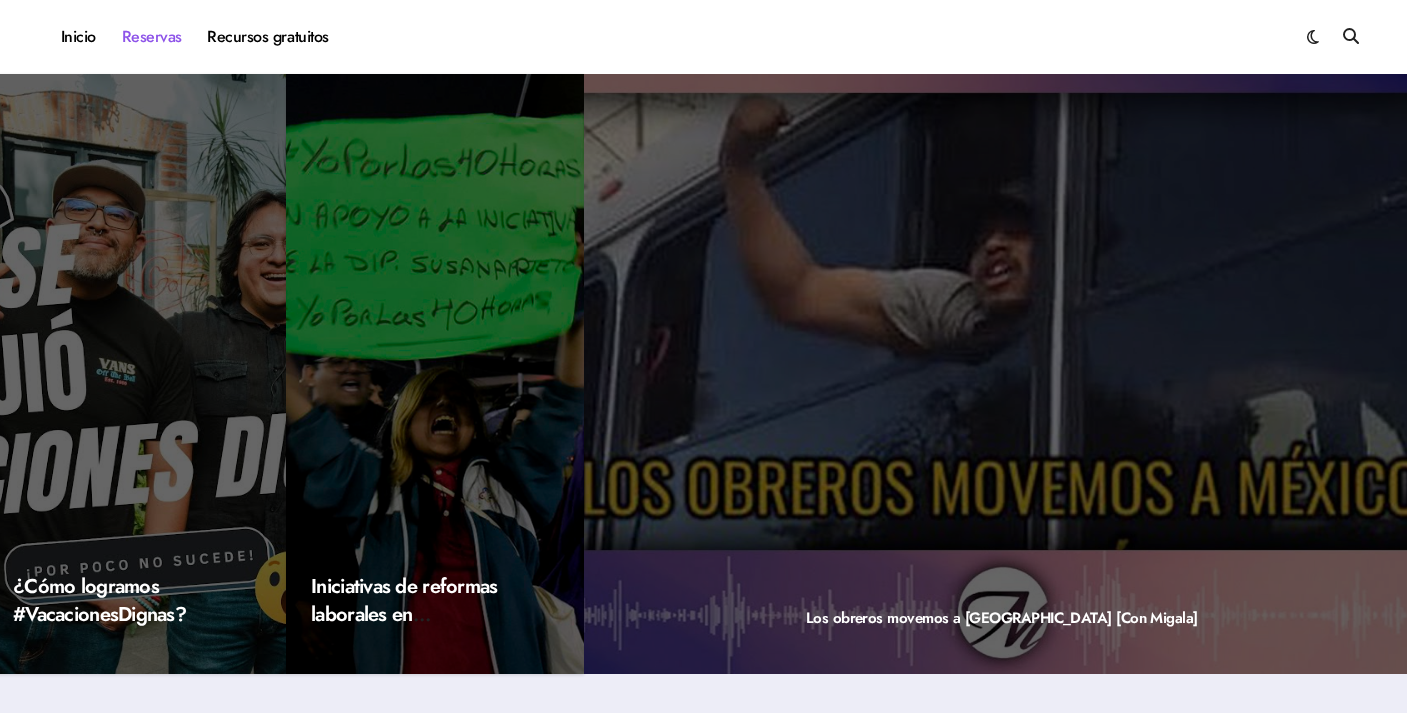 scroll, scrollTop: 0, scrollLeft: 0, axis: both 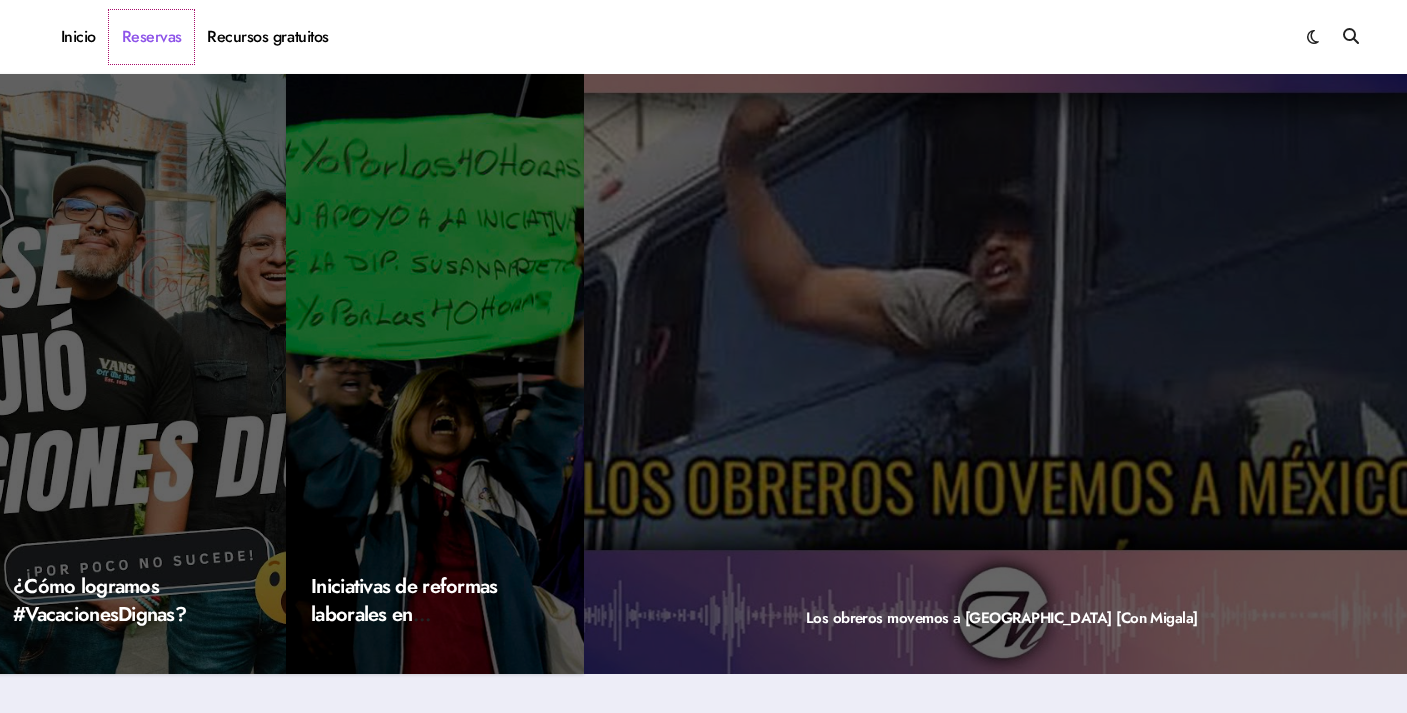 click on "Reservas" at bounding box center (152, 37) 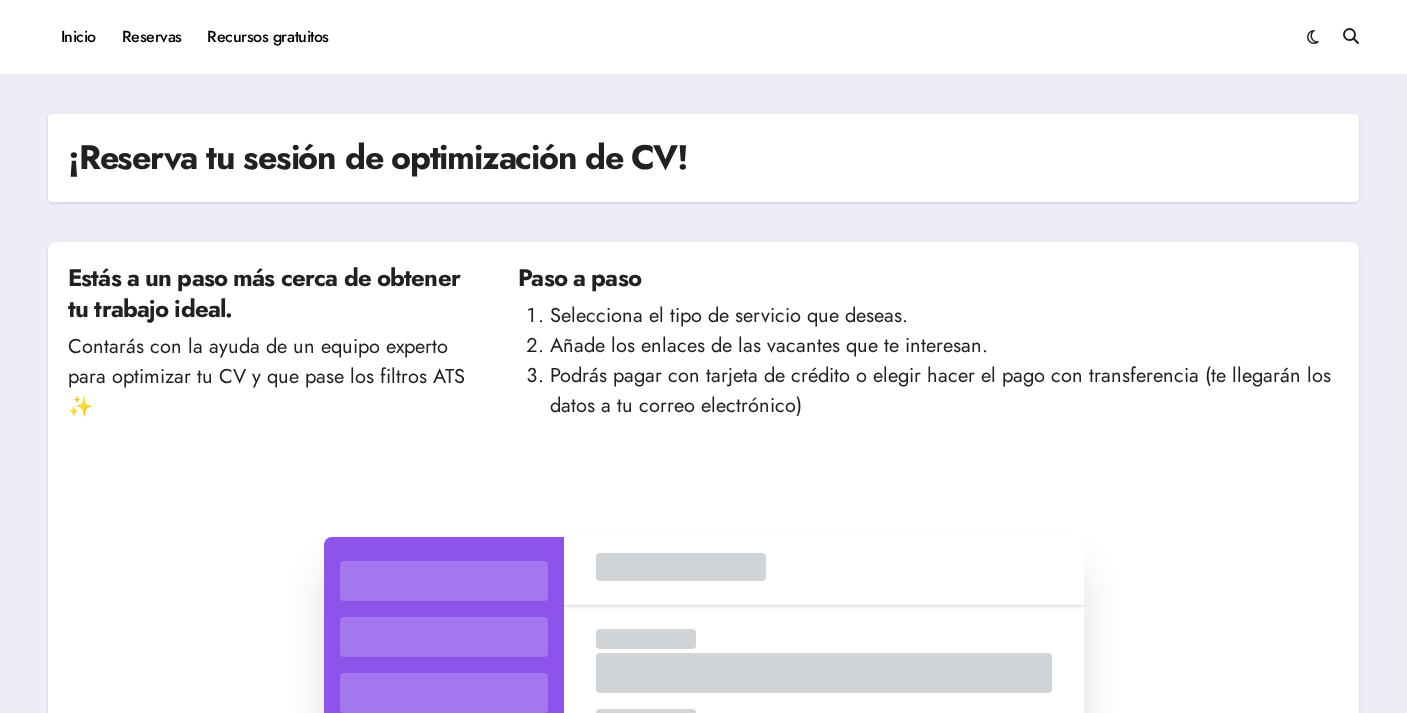 scroll, scrollTop: 0, scrollLeft: 0, axis: both 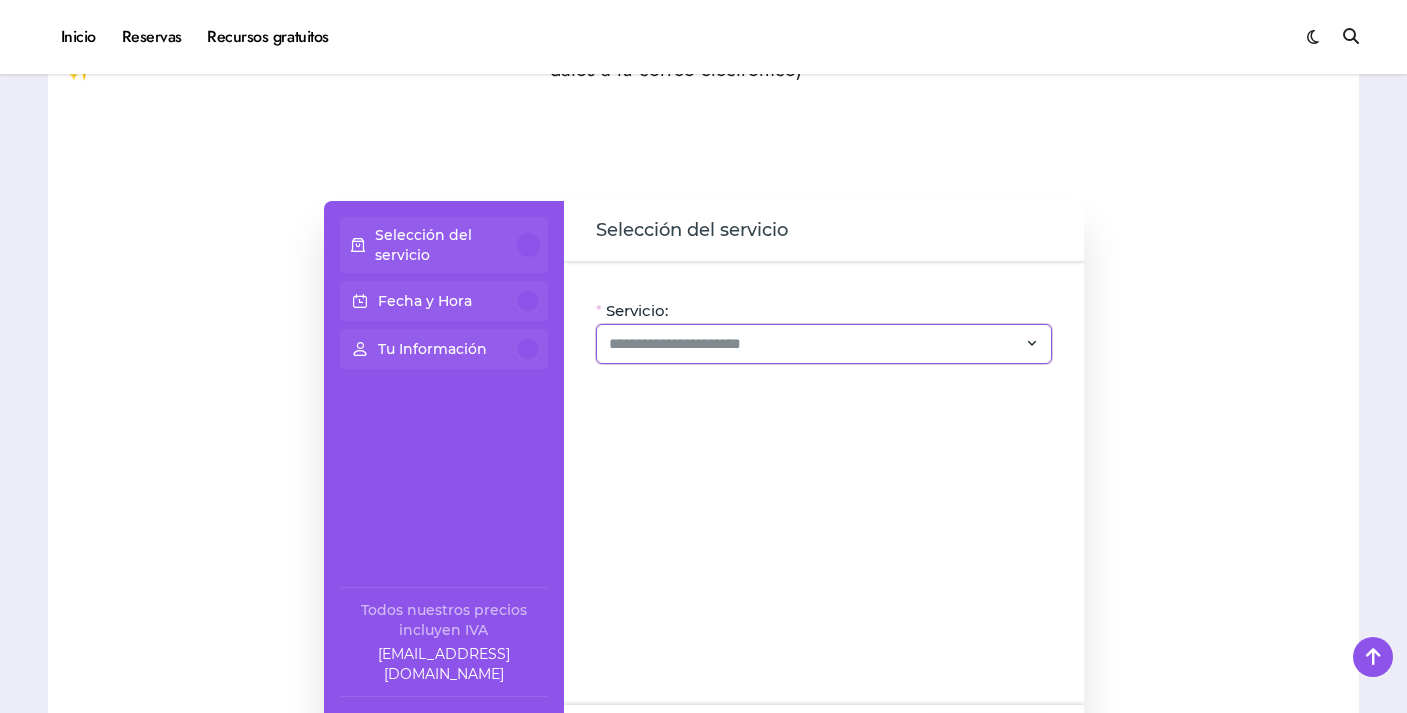 click 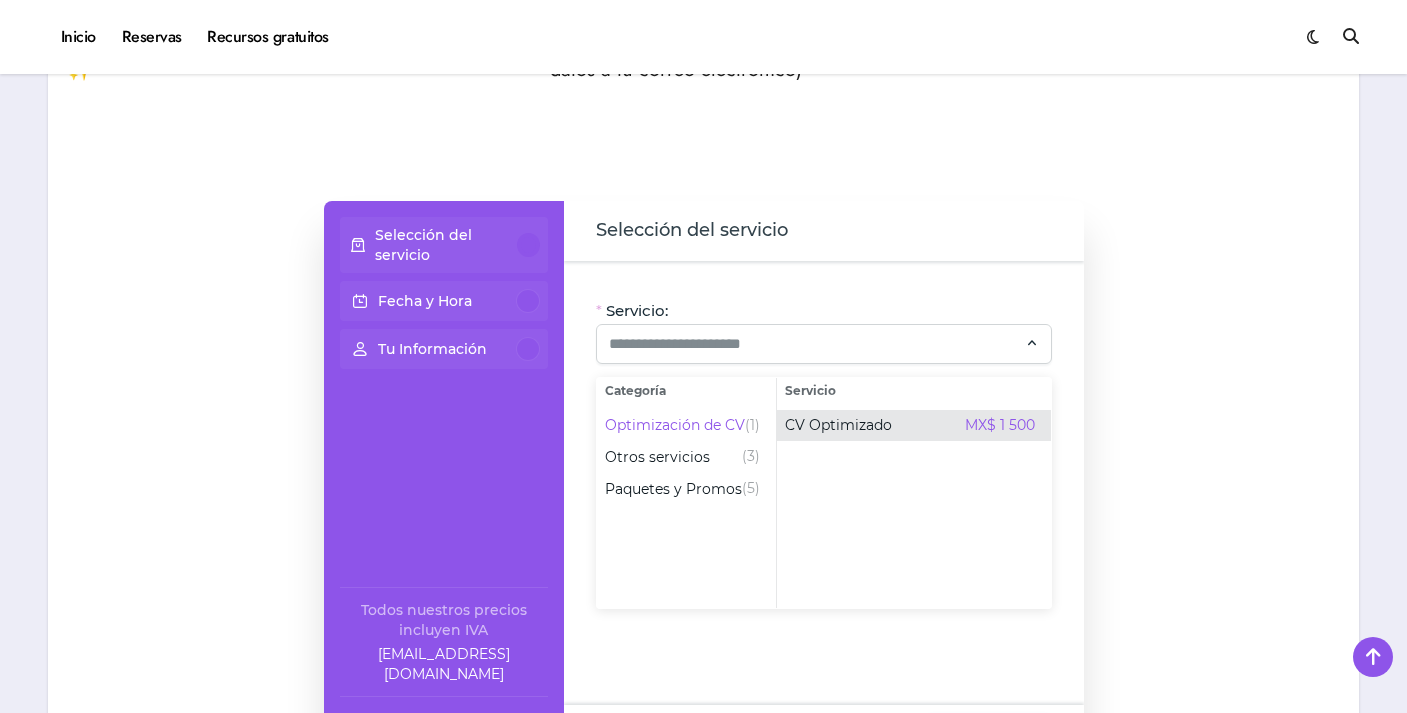 click on "CV Optimizado  MX$ 1 500" at bounding box center [914, 426] 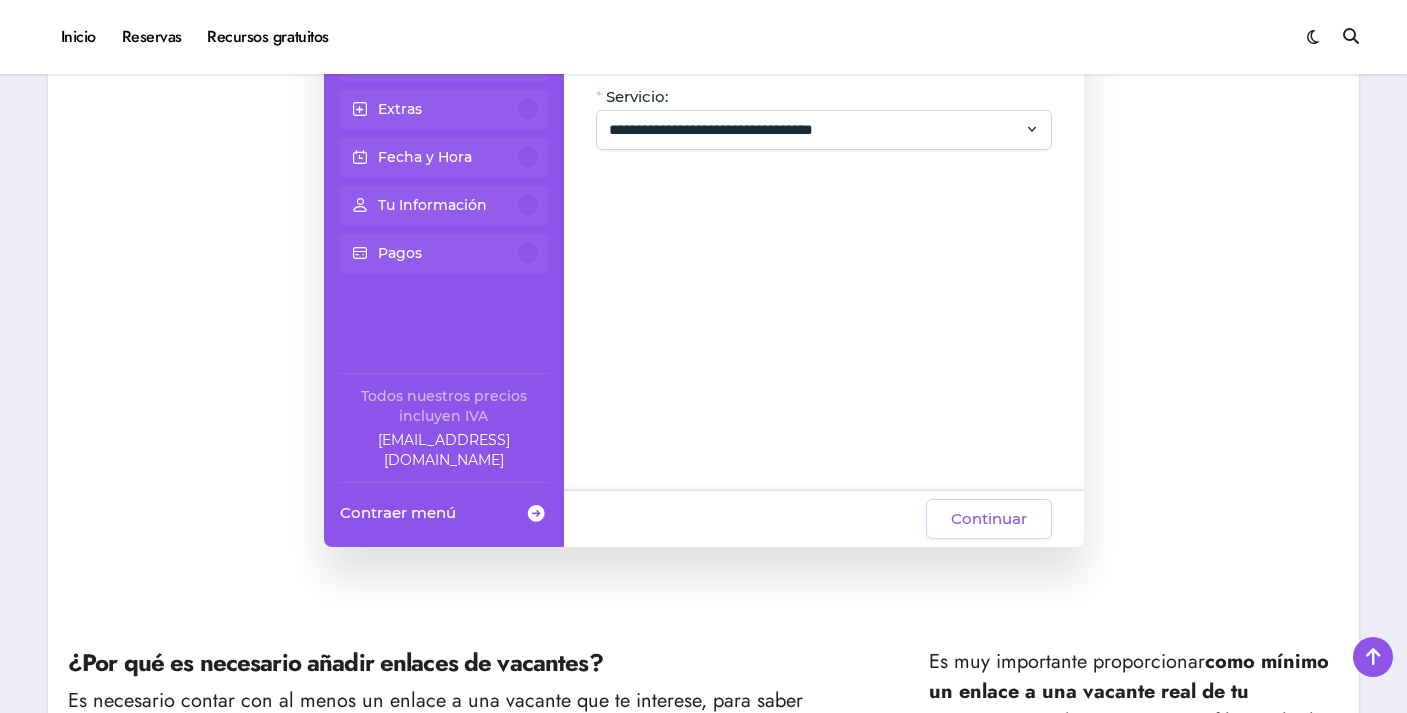 scroll, scrollTop: 475, scrollLeft: 0, axis: vertical 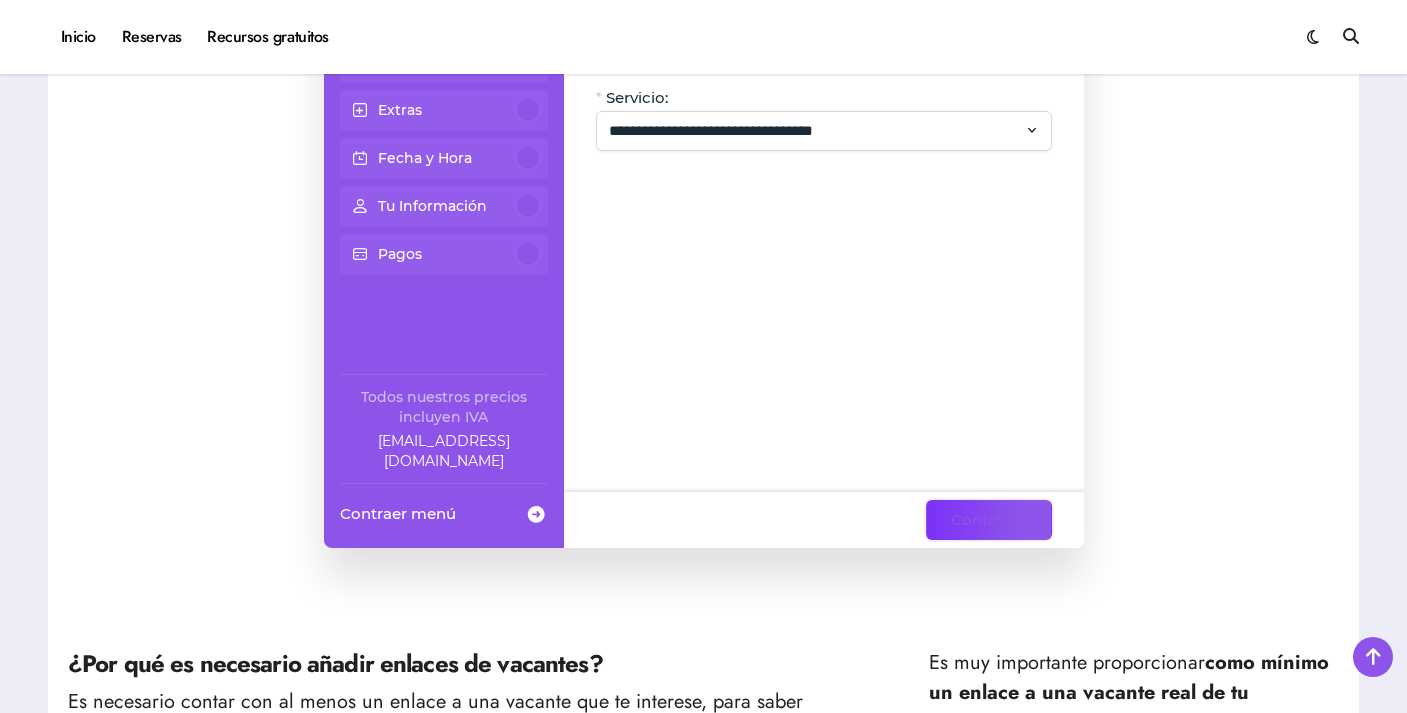 click on "Continuar" at bounding box center (989, 520) 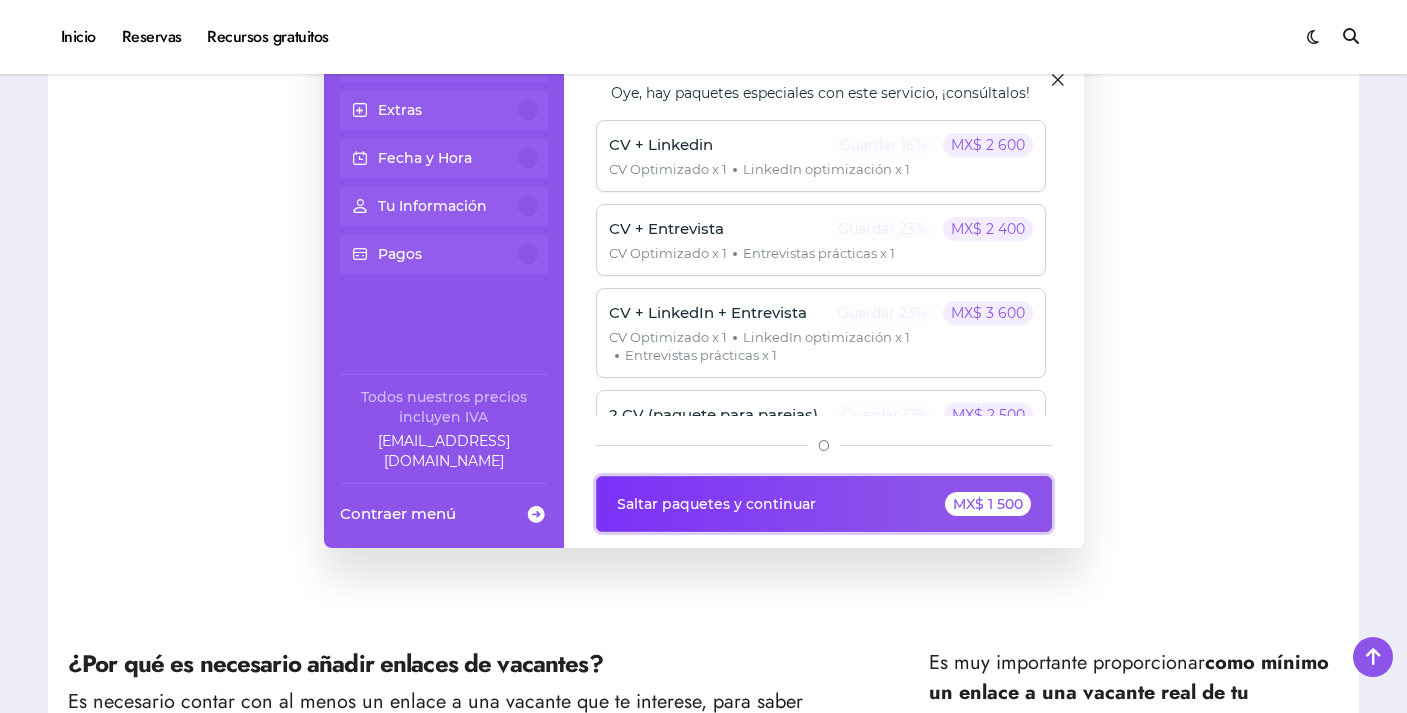 click on "Saltar paquetes y continuar MX$ 1 500" 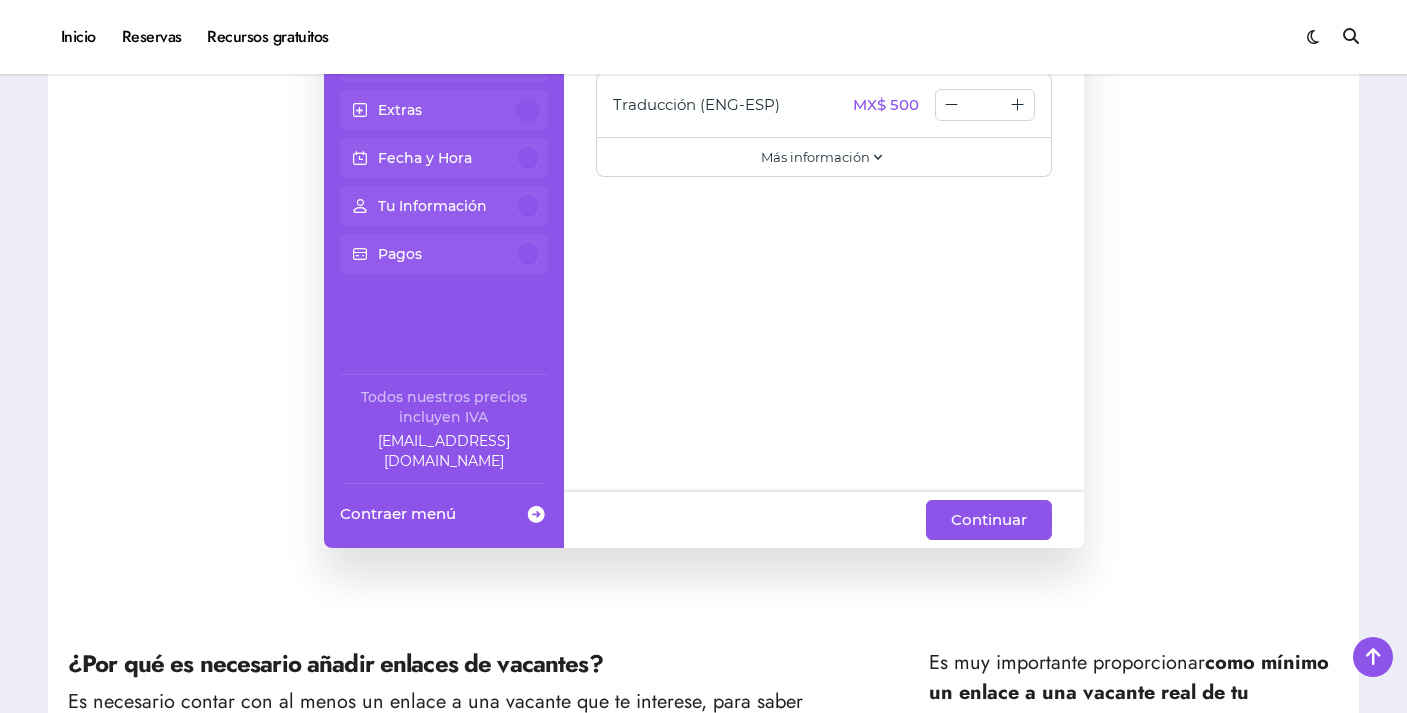 click on "Continuar" 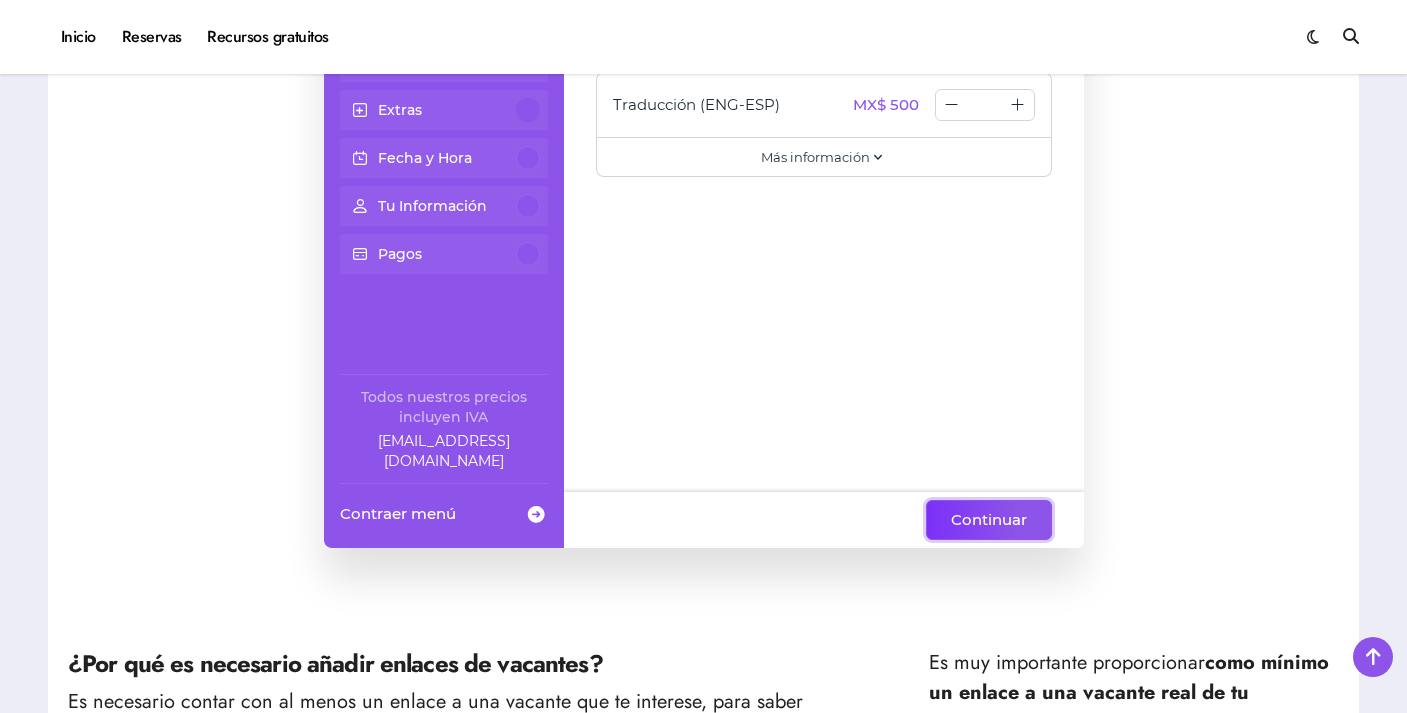 click on "Continuar" 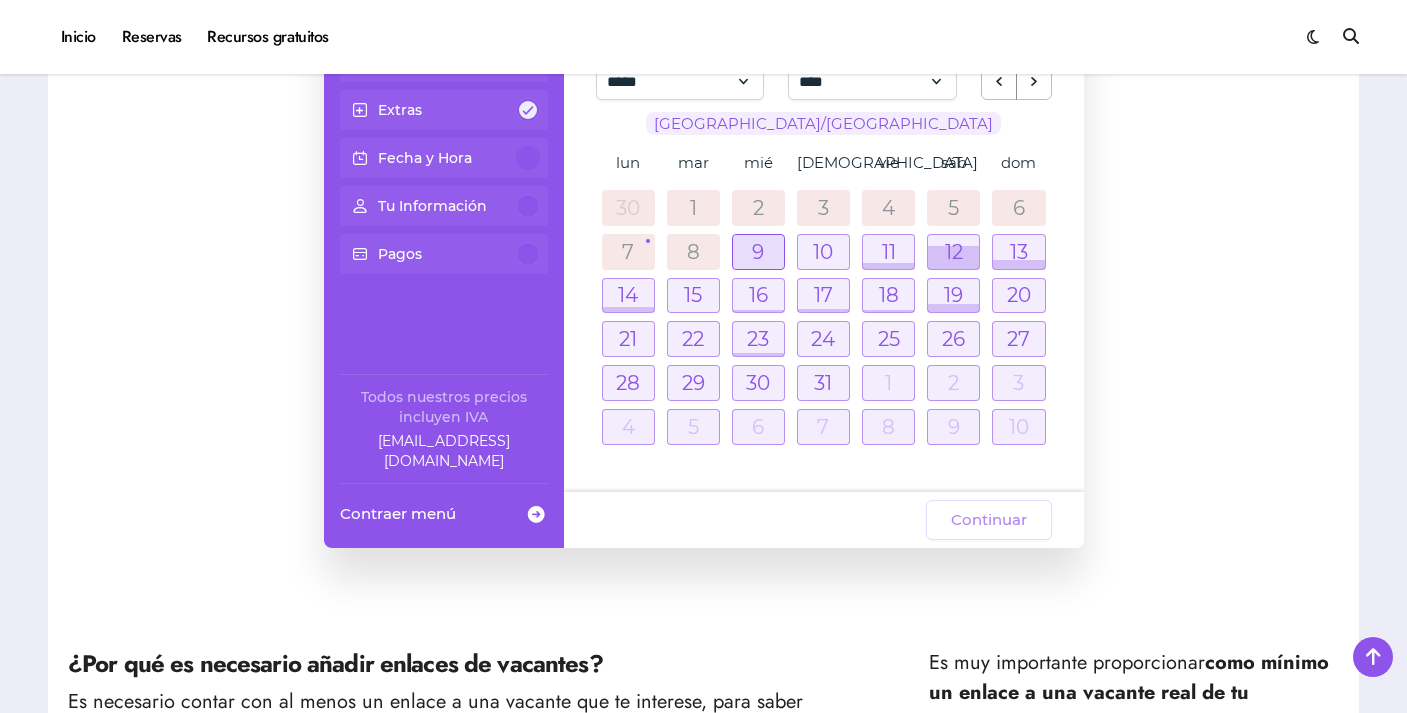 click at bounding box center [758, 252] 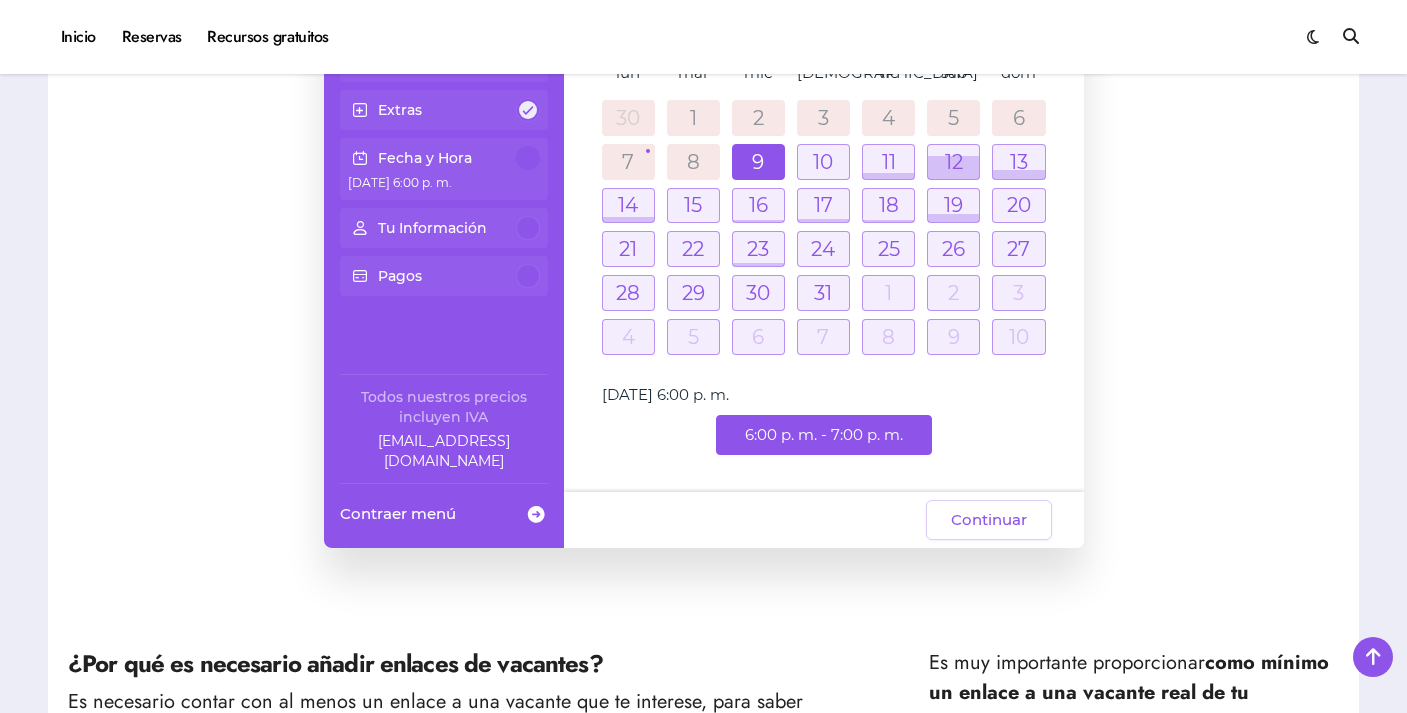 scroll, scrollTop: 77, scrollLeft: 0, axis: vertical 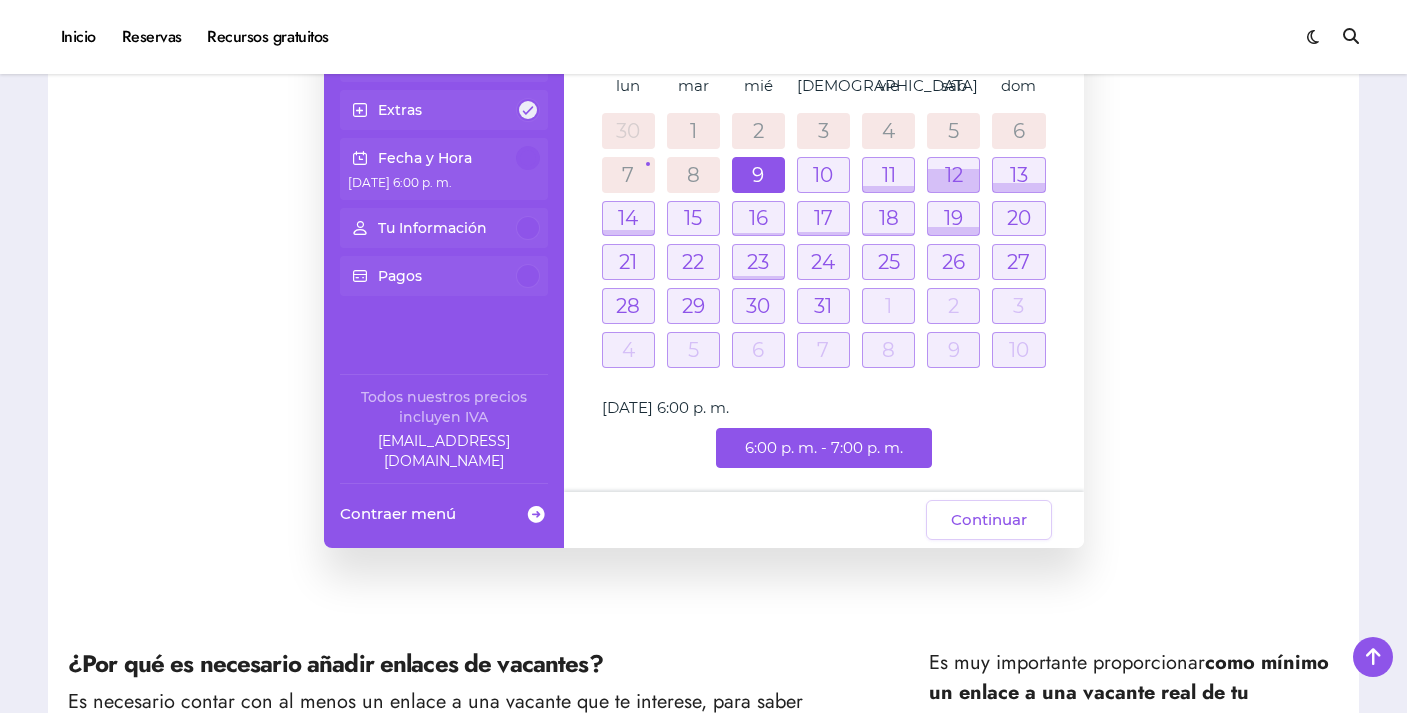 click on "6:00 p. m.  - 7:00 p. m." at bounding box center [824, 448] 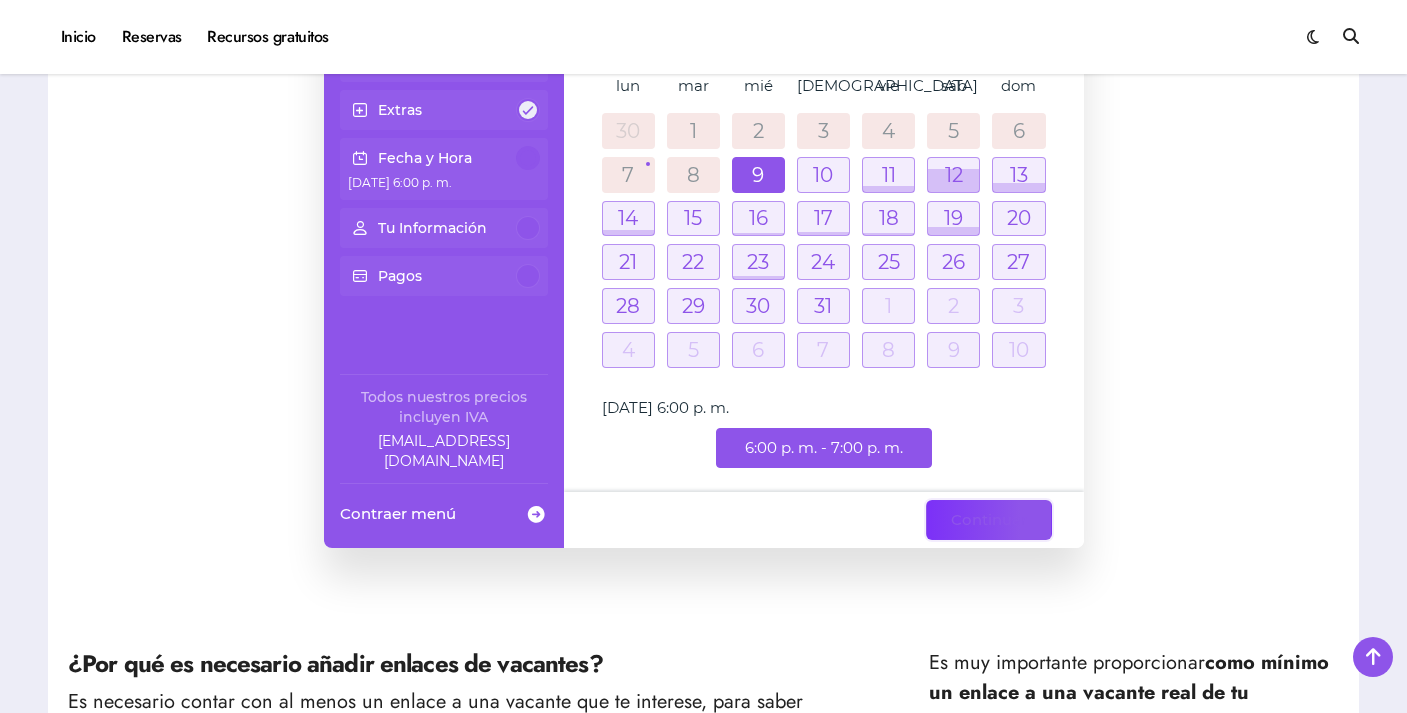 click on "Continuar" at bounding box center (989, 520) 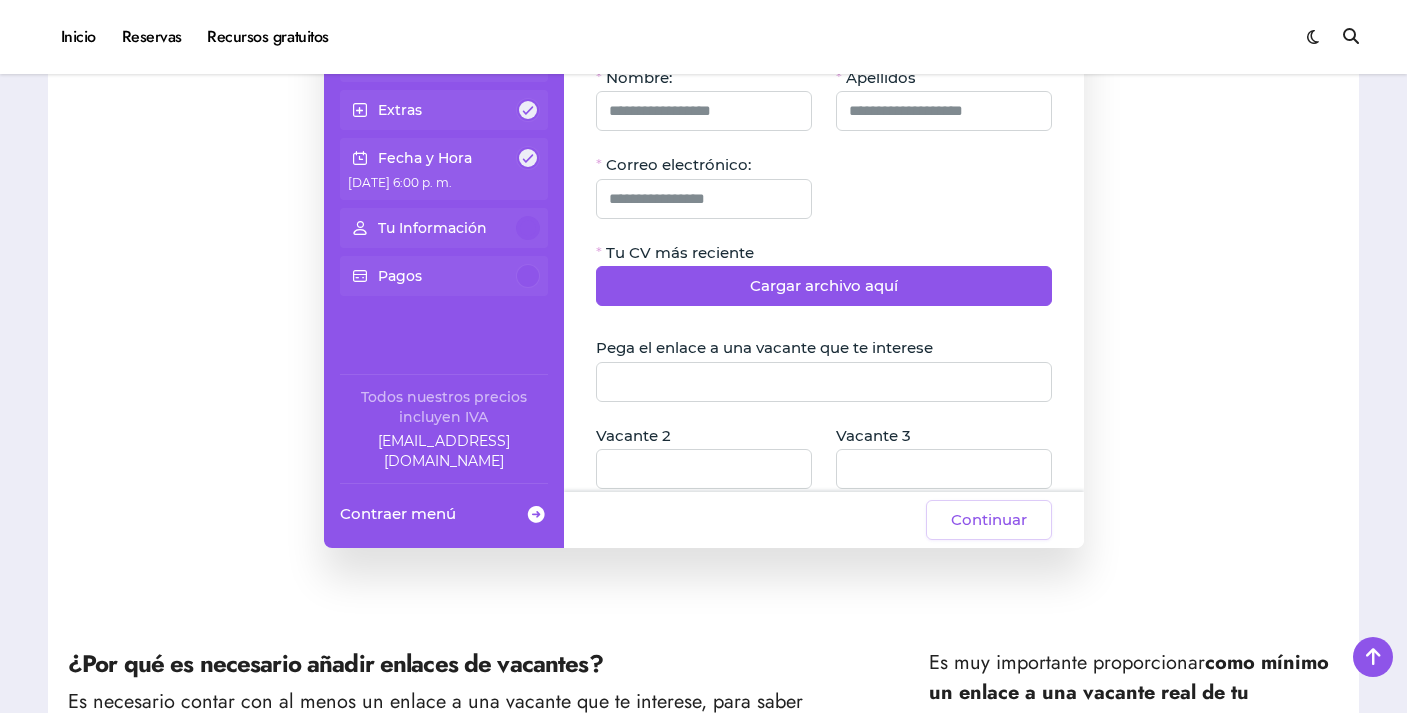 scroll, scrollTop: 336, scrollLeft: 0, axis: vertical 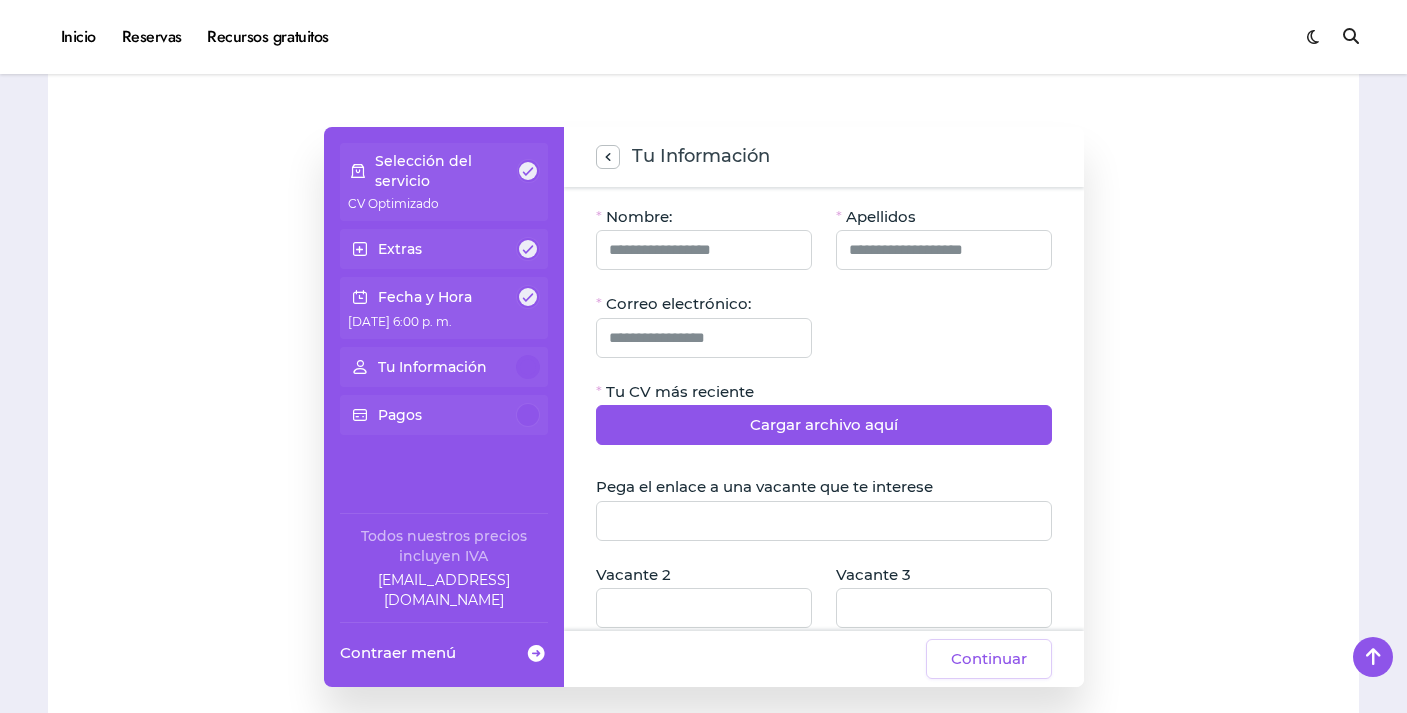 click on "Tu Información" at bounding box center (824, 157) 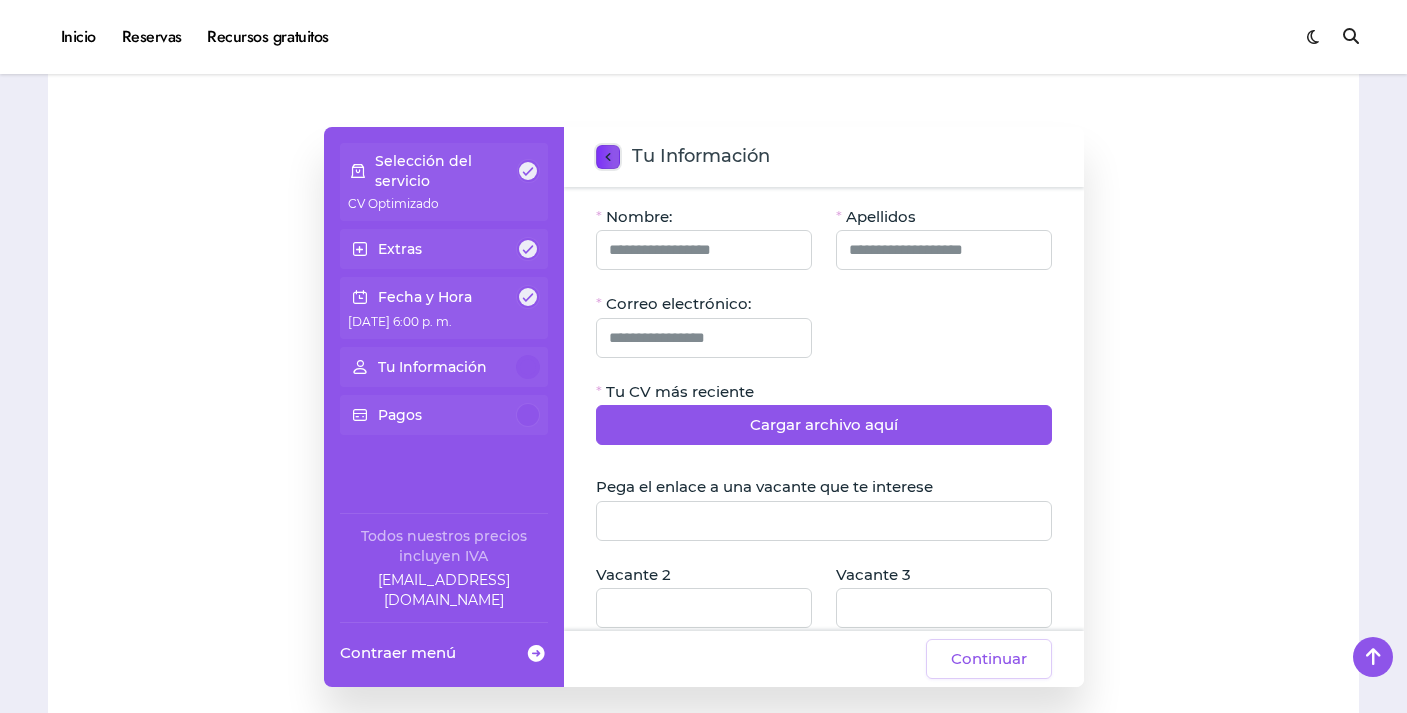 click 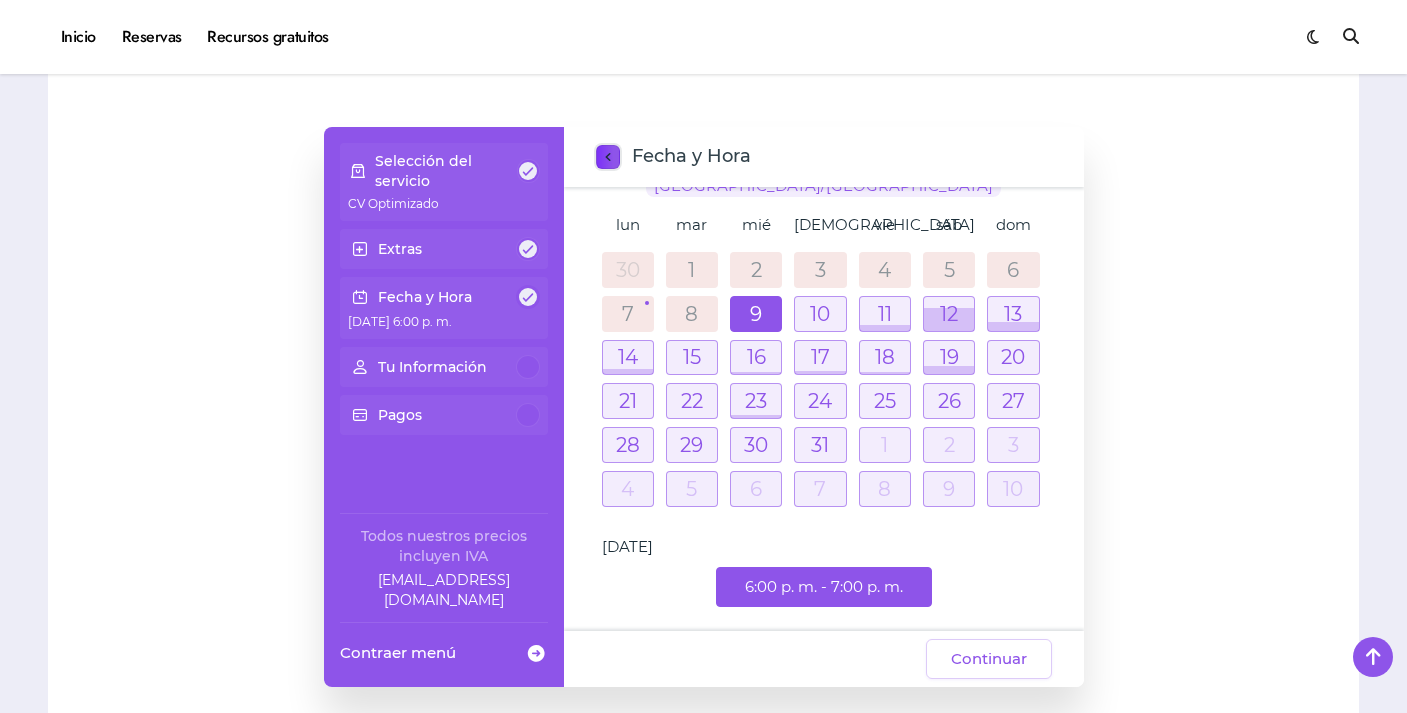 scroll, scrollTop: 77, scrollLeft: 0, axis: vertical 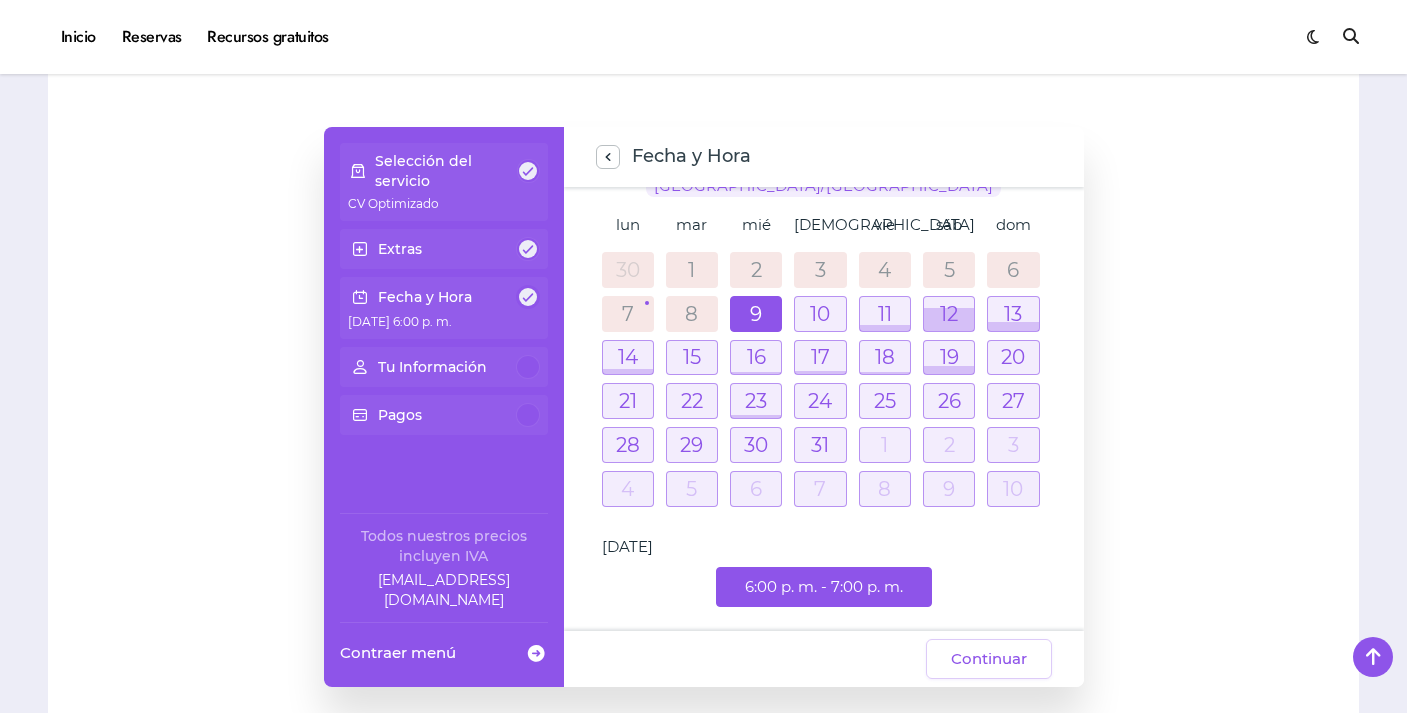 click on "6:00 p. m.  - 7:00 p. m." at bounding box center [824, 587] 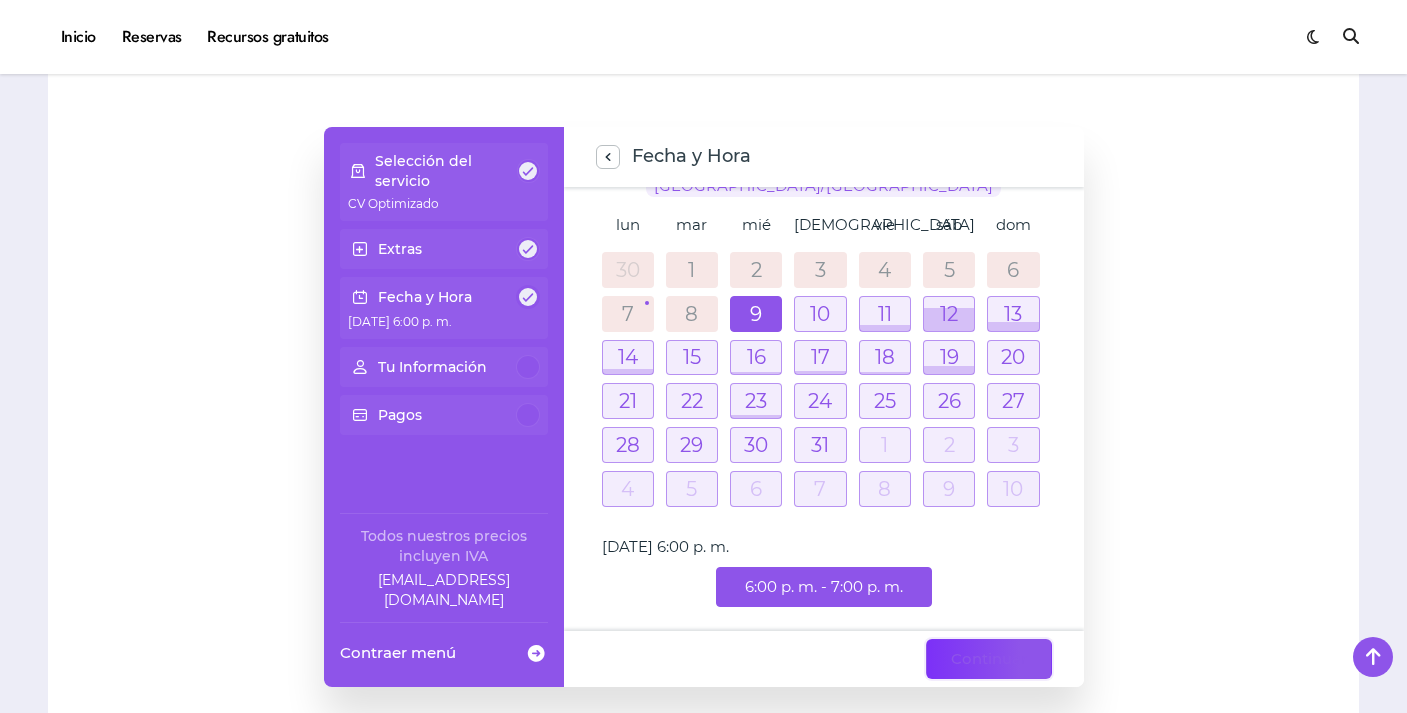 click on "Continuar" at bounding box center (989, 659) 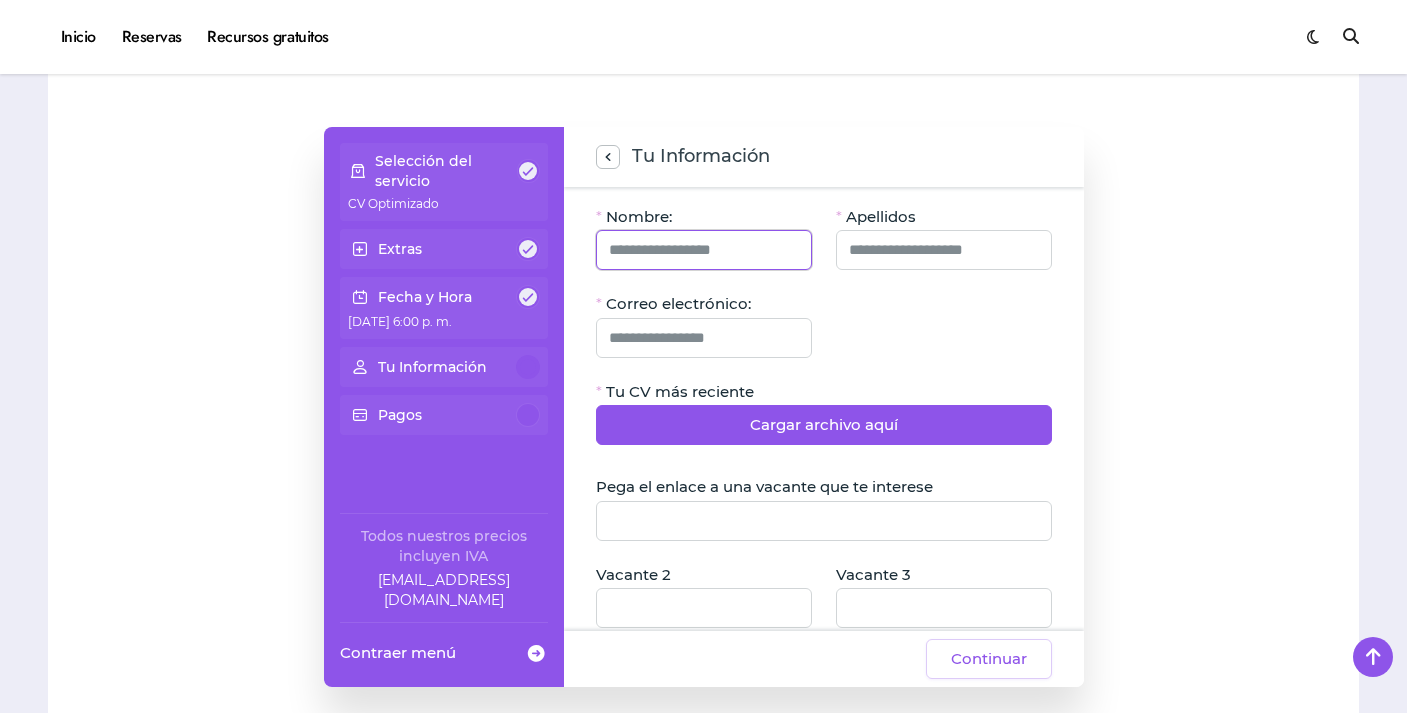 click 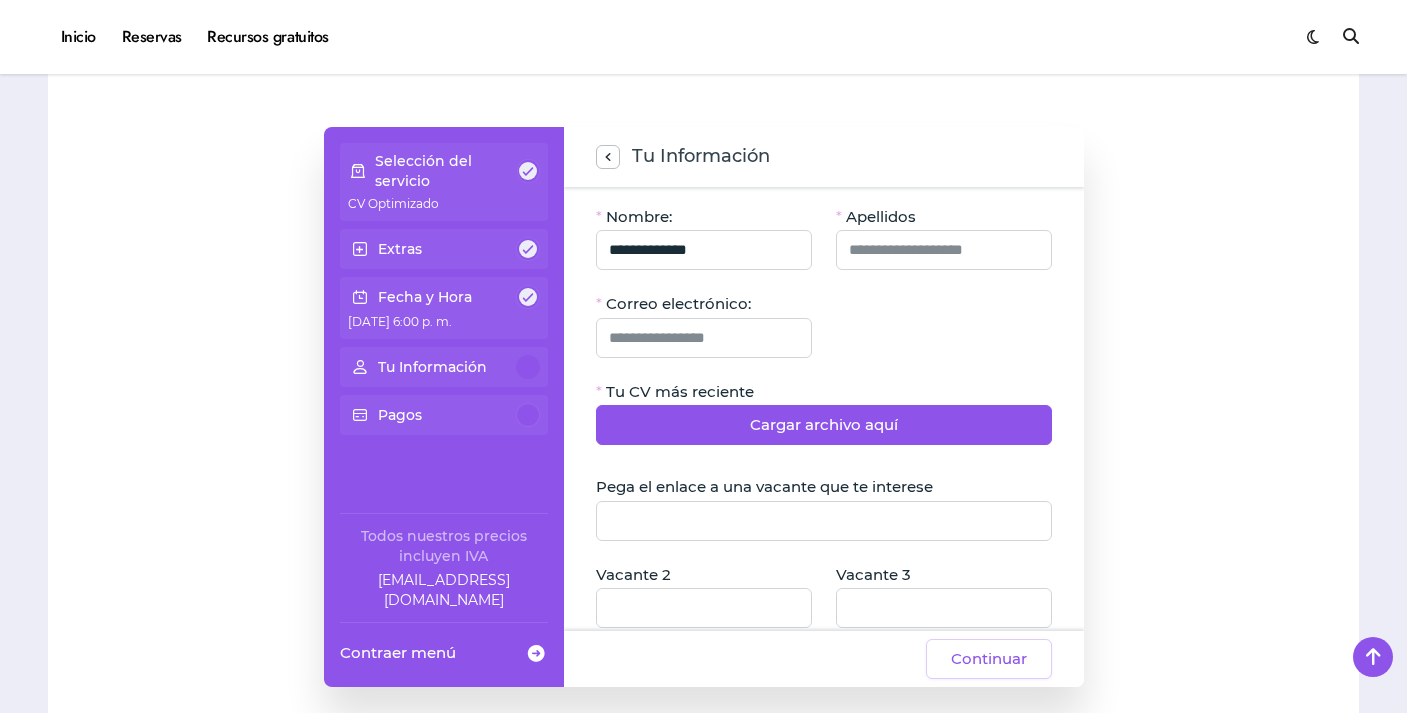 type on "**********" 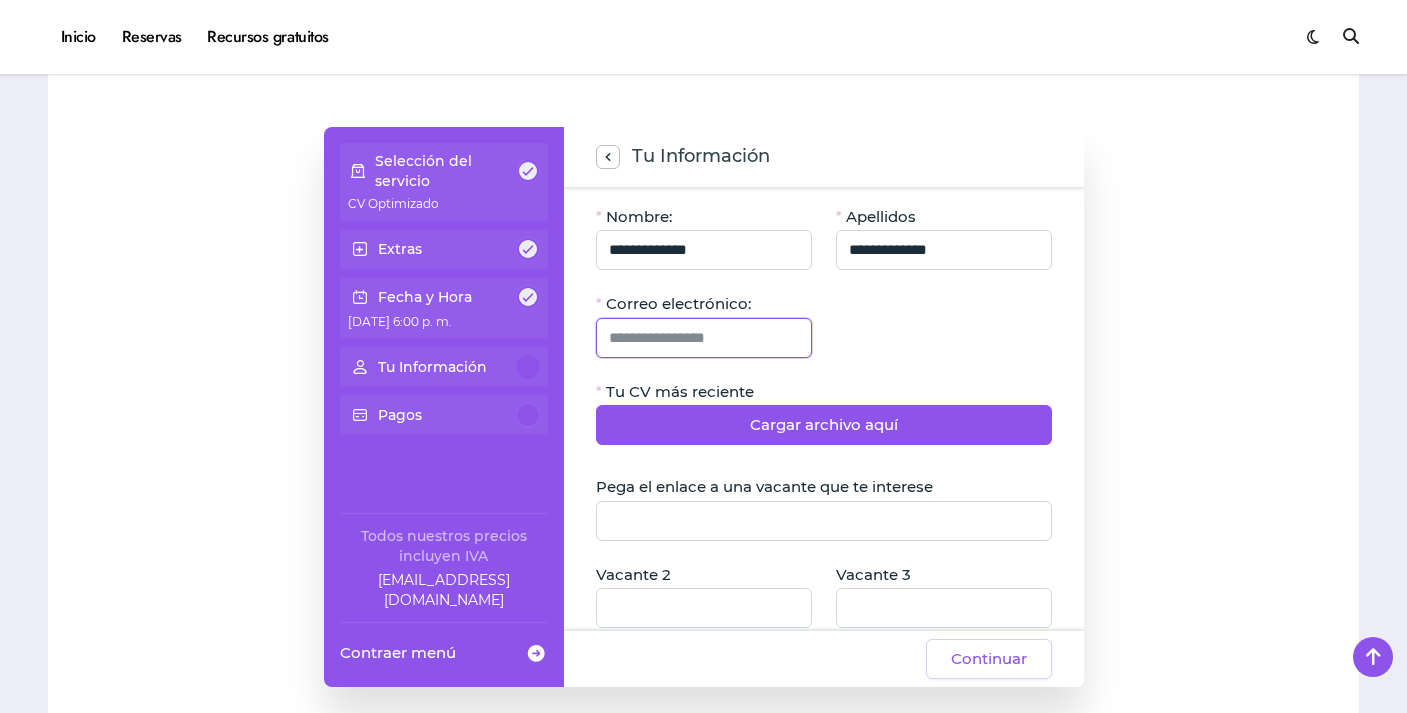 type on "**********" 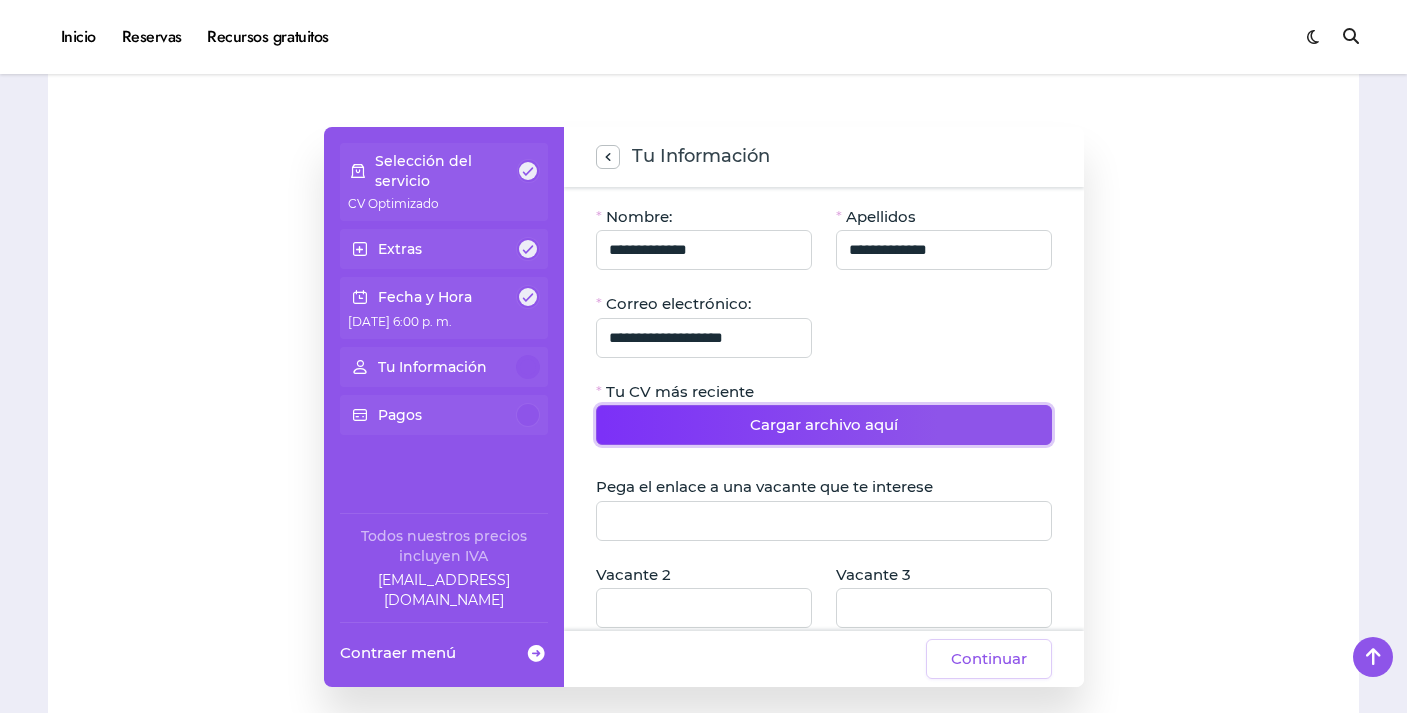 click on "Cargar archivo aquí" 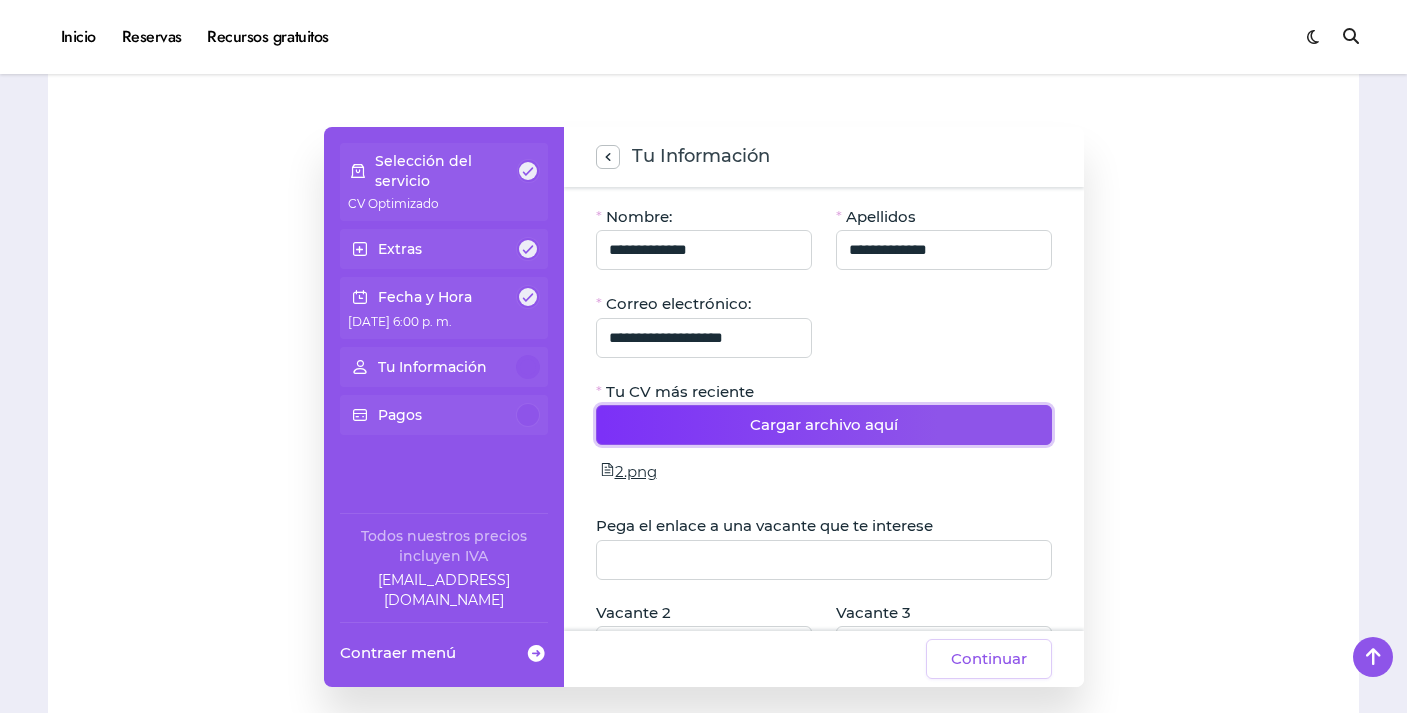 scroll, scrollTop: 399, scrollLeft: 0, axis: vertical 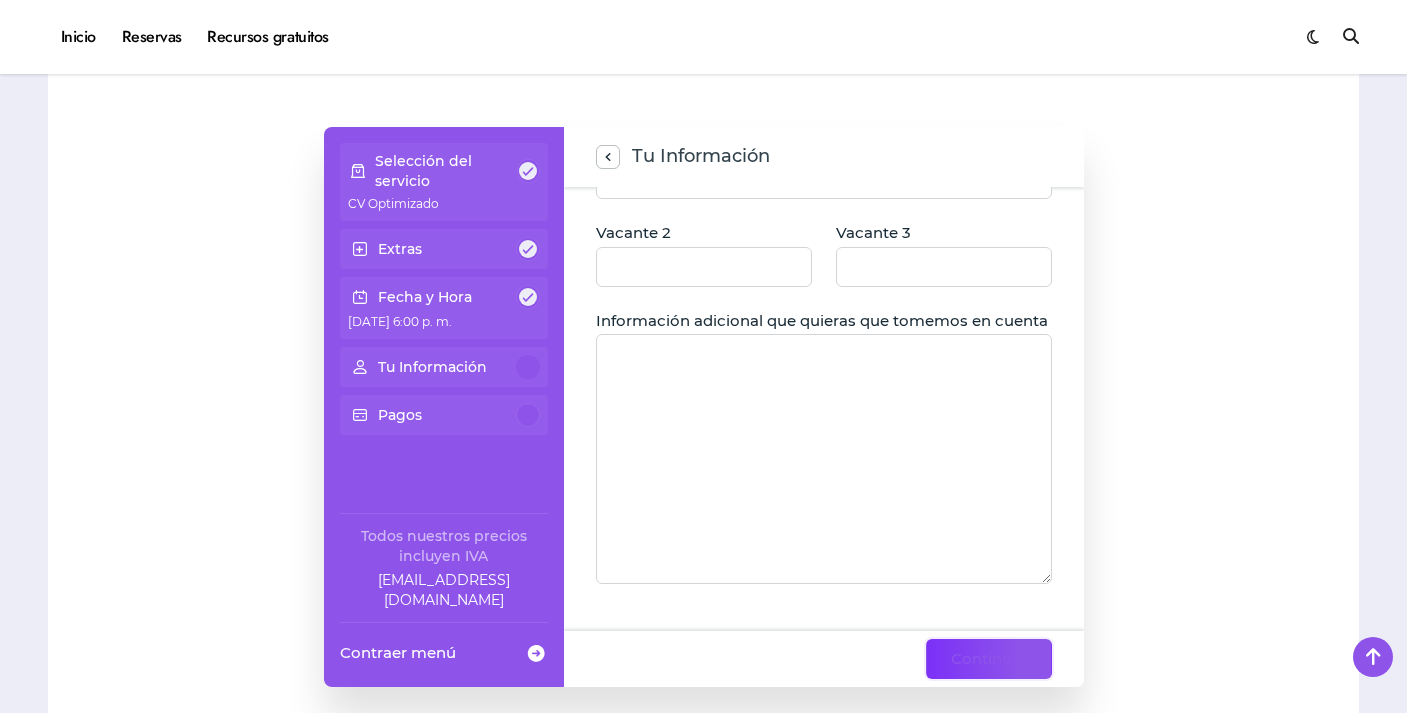 click on "Continuar" 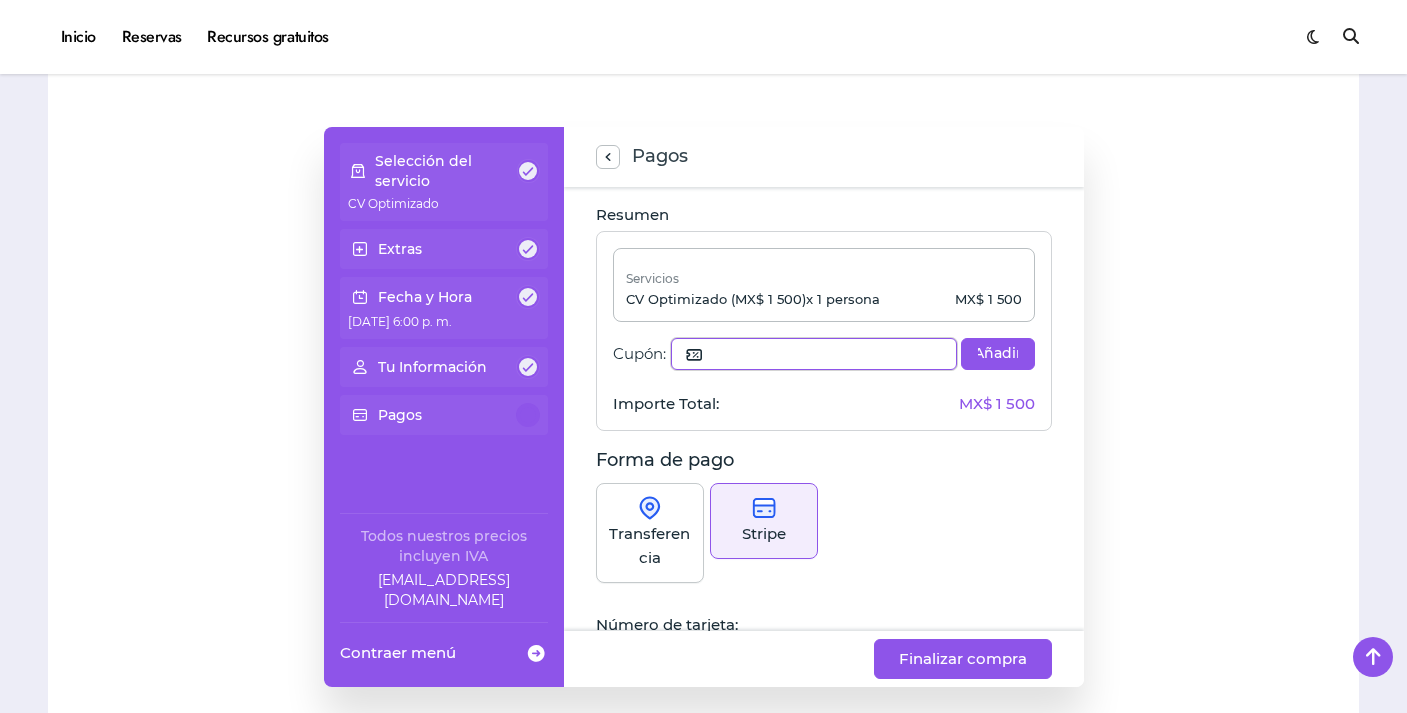 click 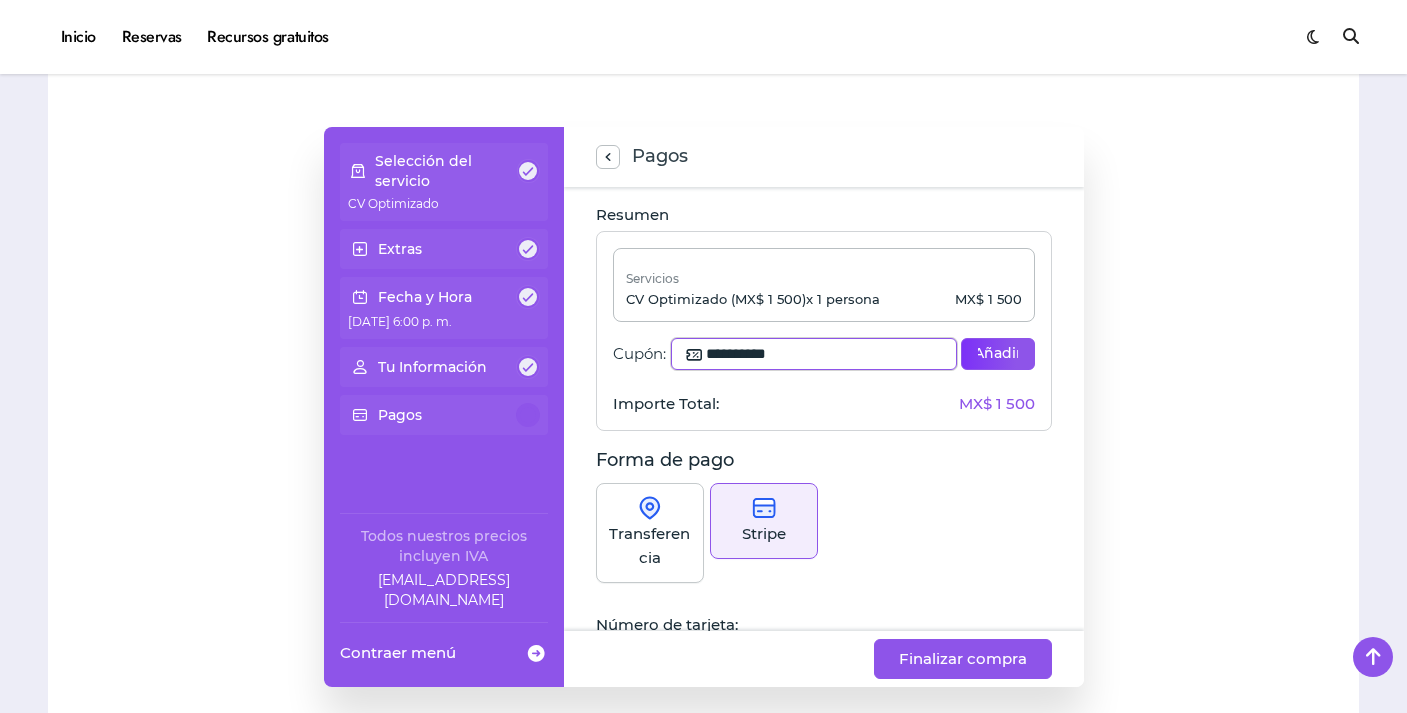 type on "**********" 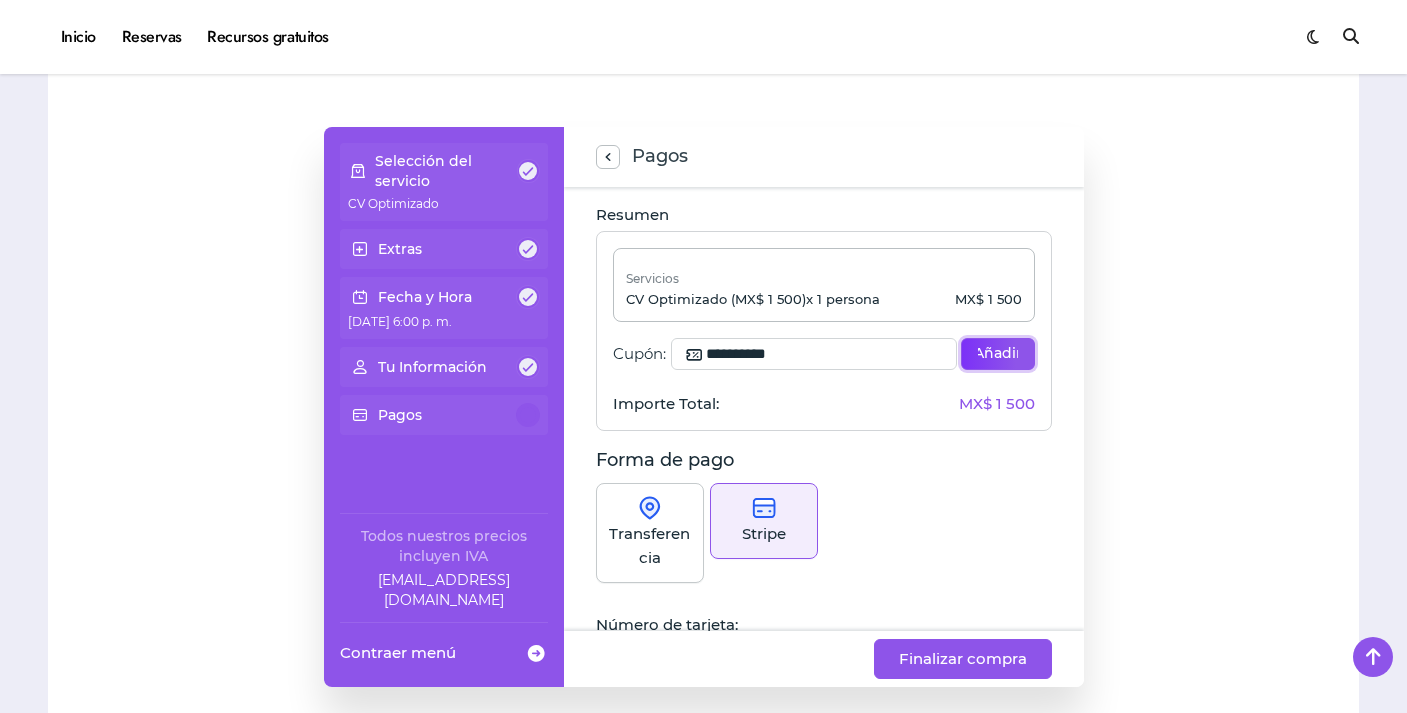 click on "Añadir" at bounding box center [997, 354] 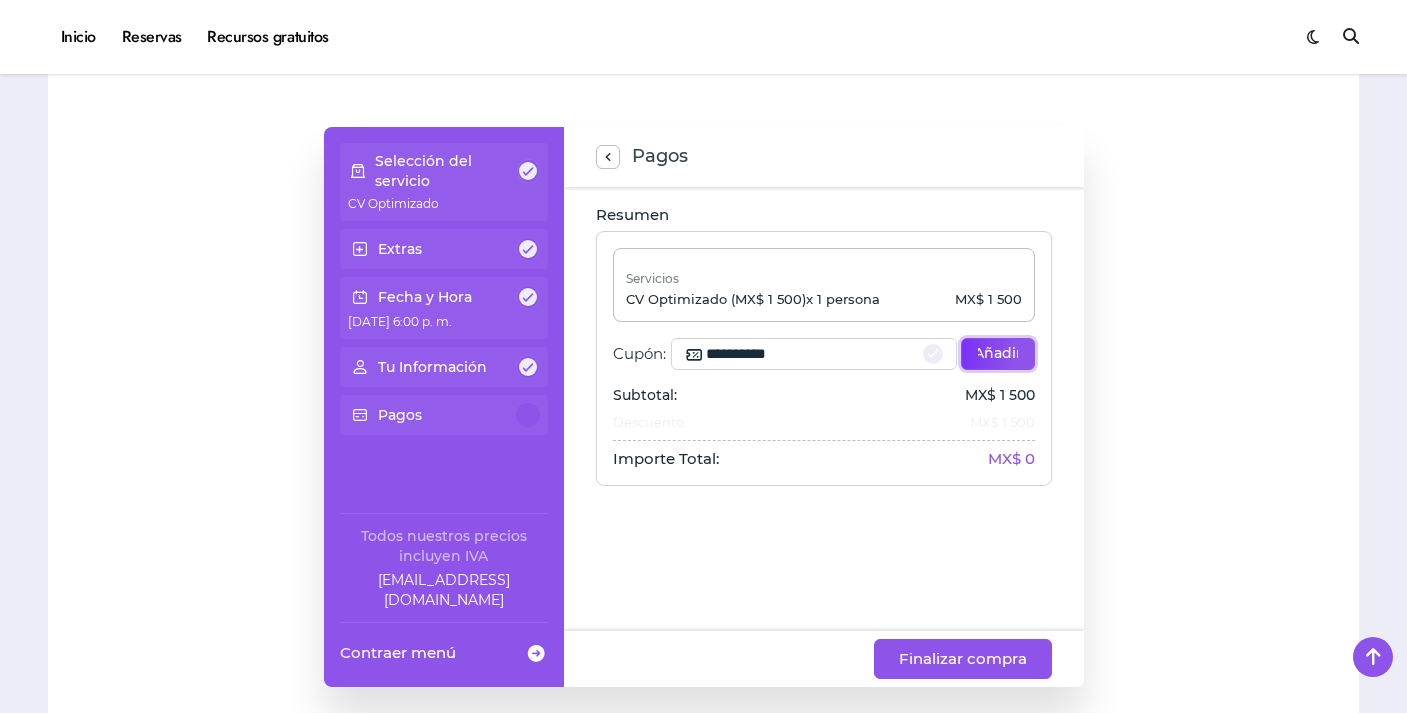 type 